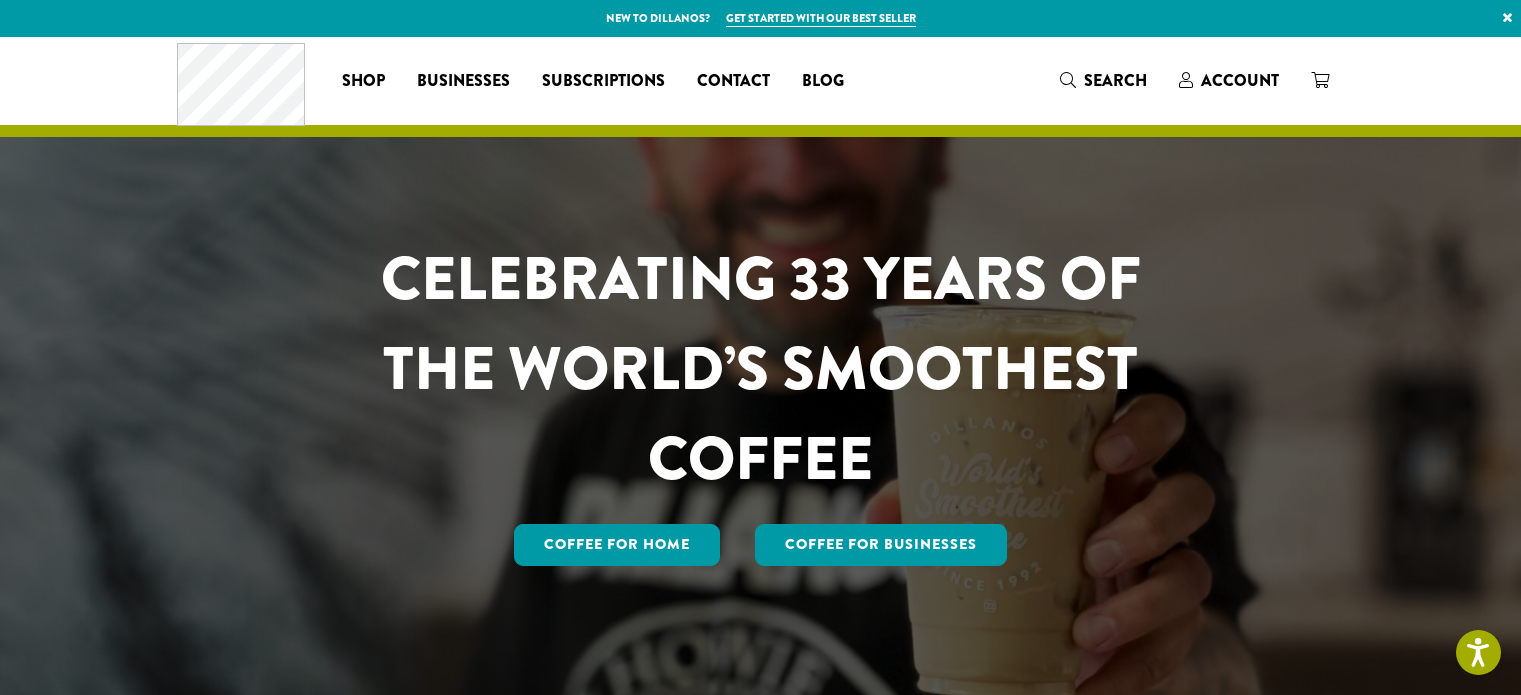scroll, scrollTop: 0, scrollLeft: 0, axis: both 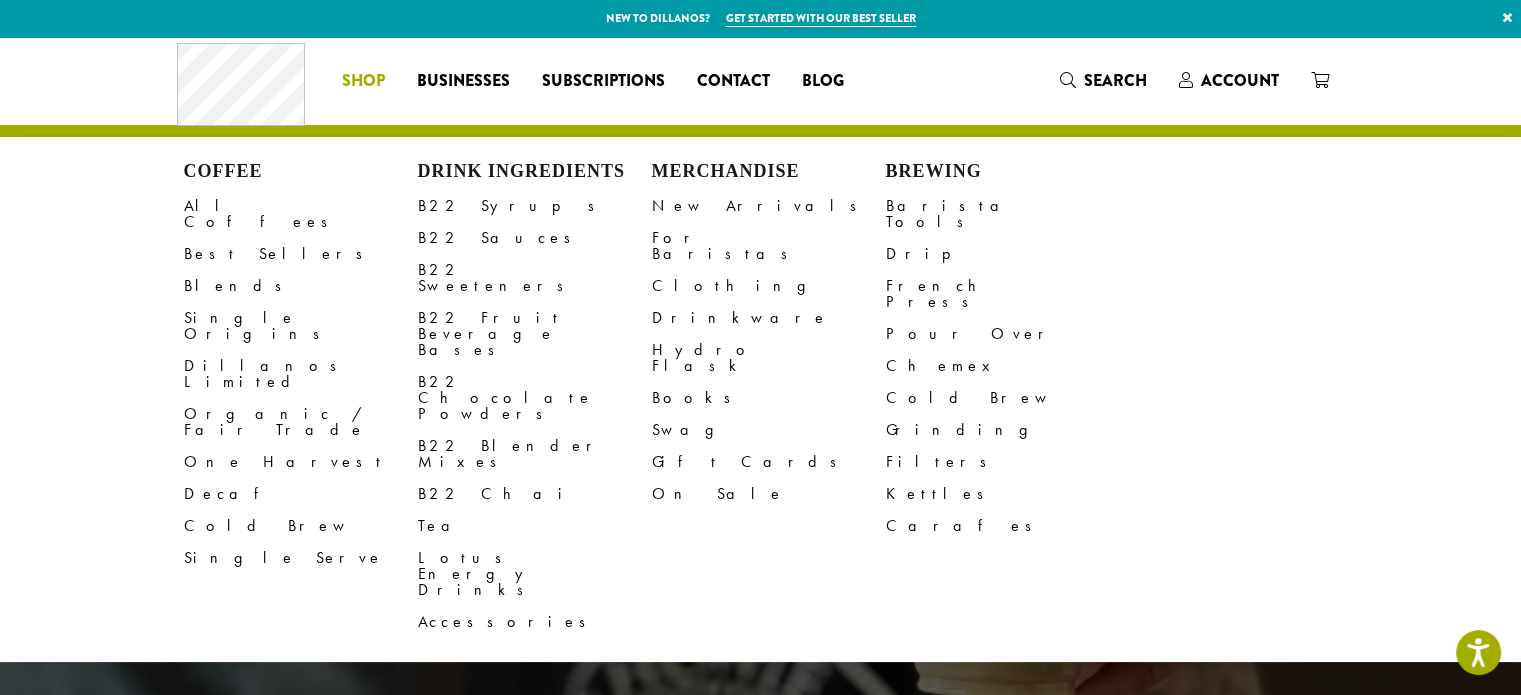 click on "Shop" at bounding box center [363, 81] 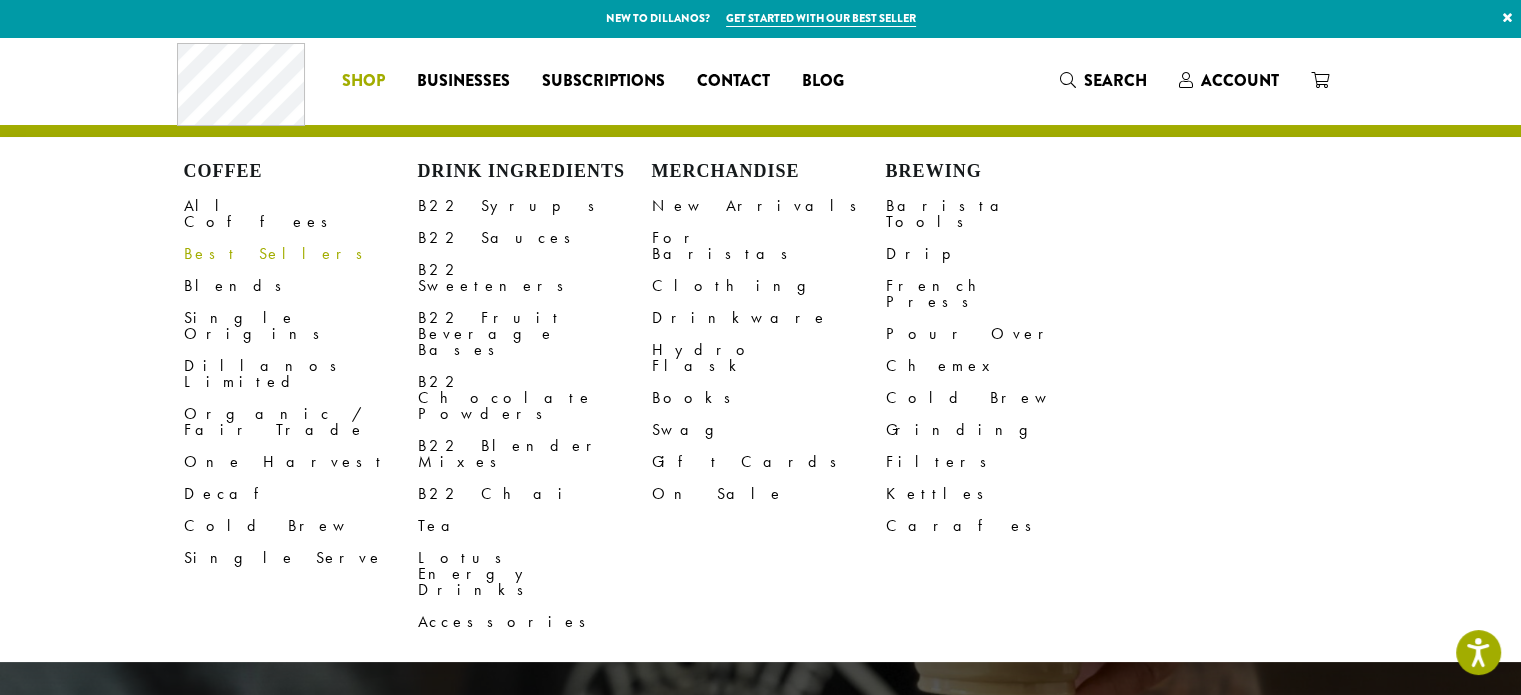click on "Best Sellers" at bounding box center (301, 254) 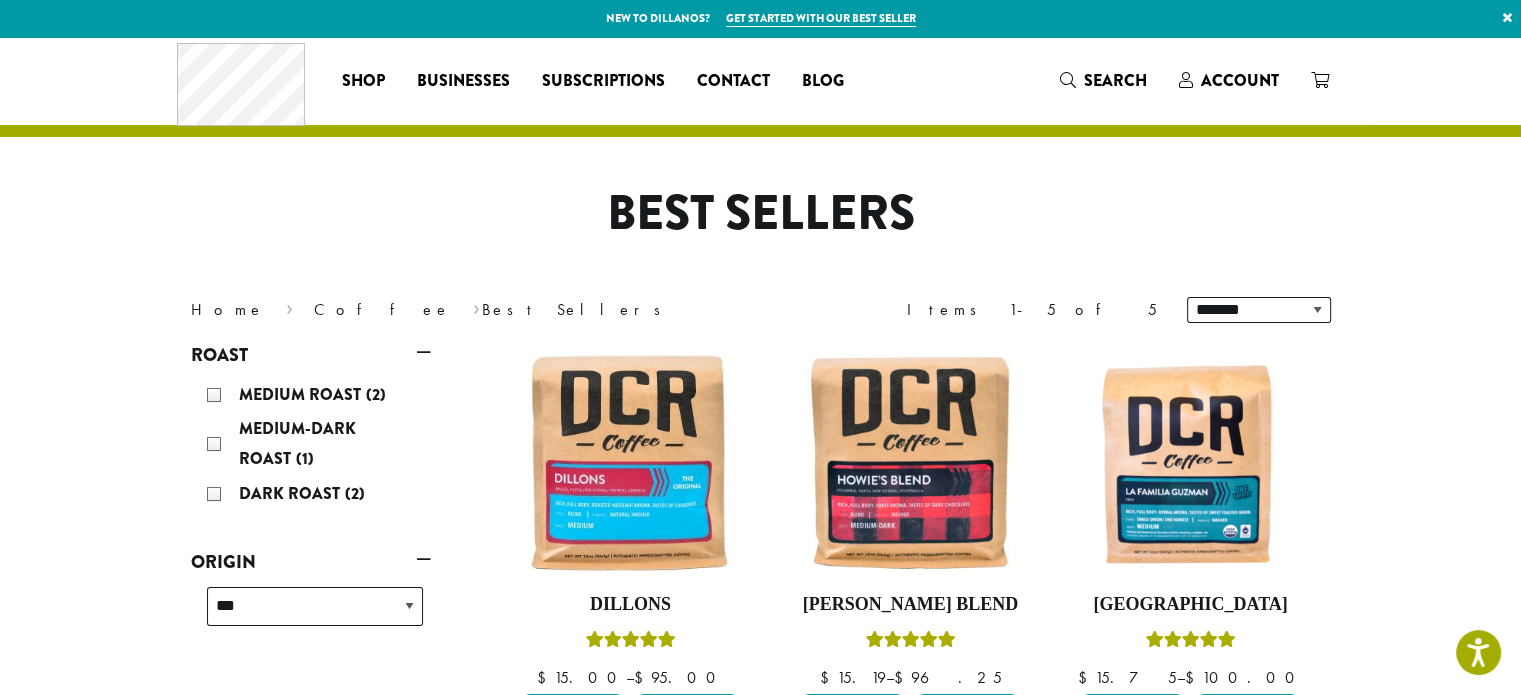 scroll, scrollTop: 400, scrollLeft: 0, axis: vertical 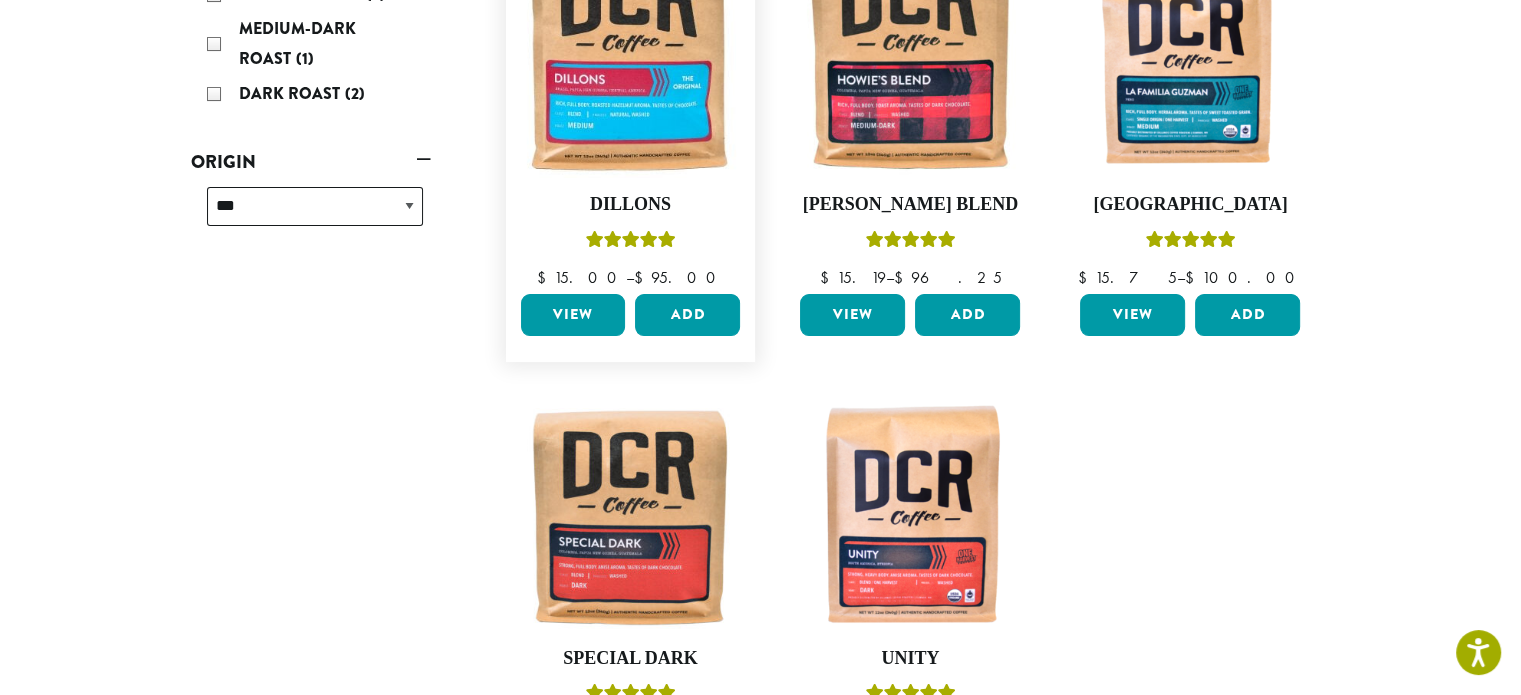 click on "View" at bounding box center (573, 315) 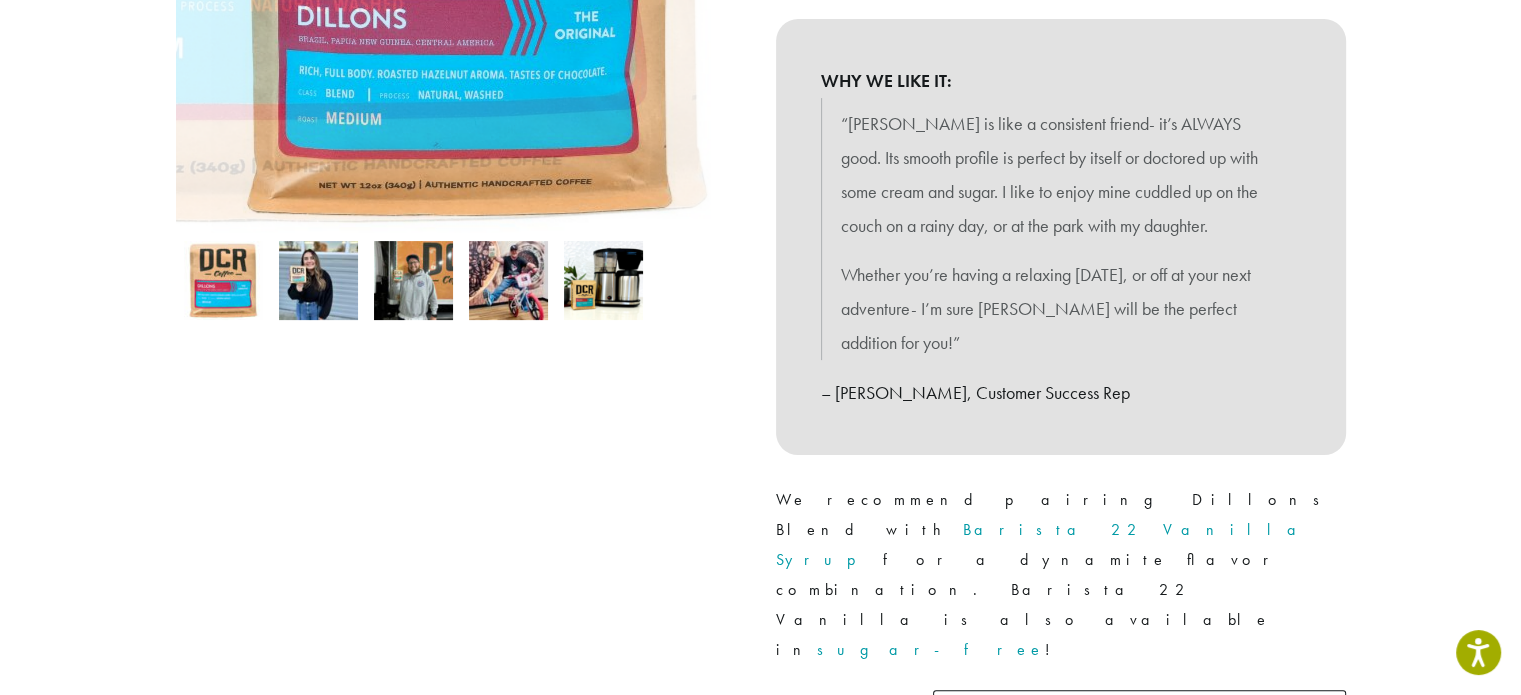 scroll, scrollTop: 700, scrollLeft: 0, axis: vertical 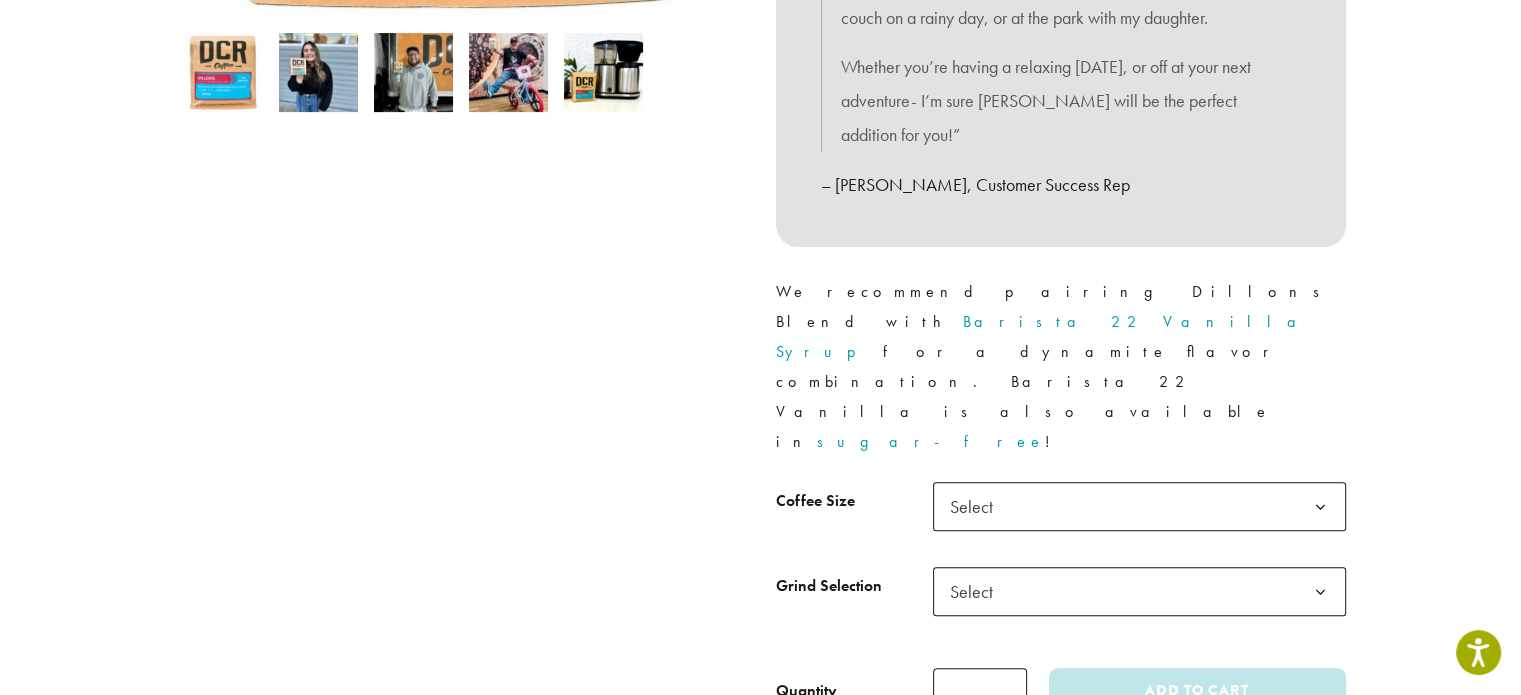 click on "Select" 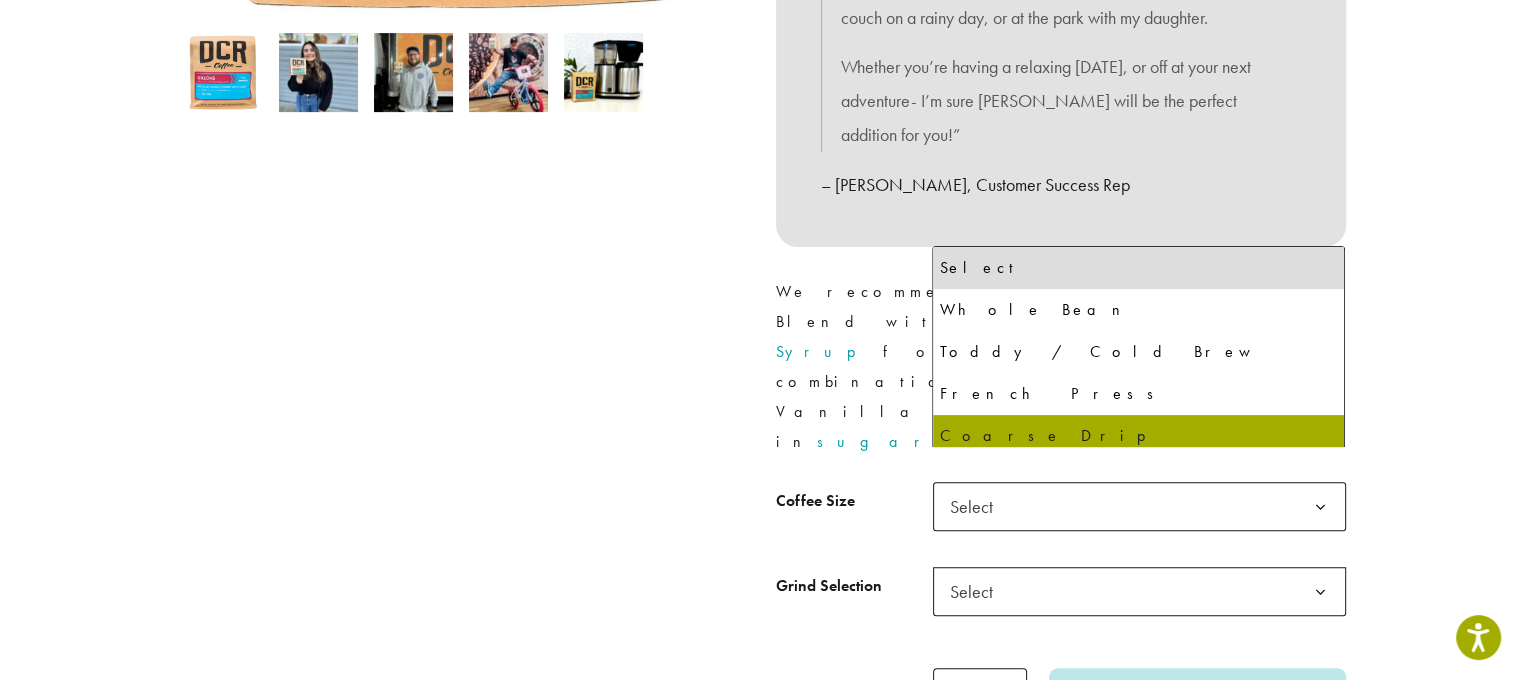 click on "**********" 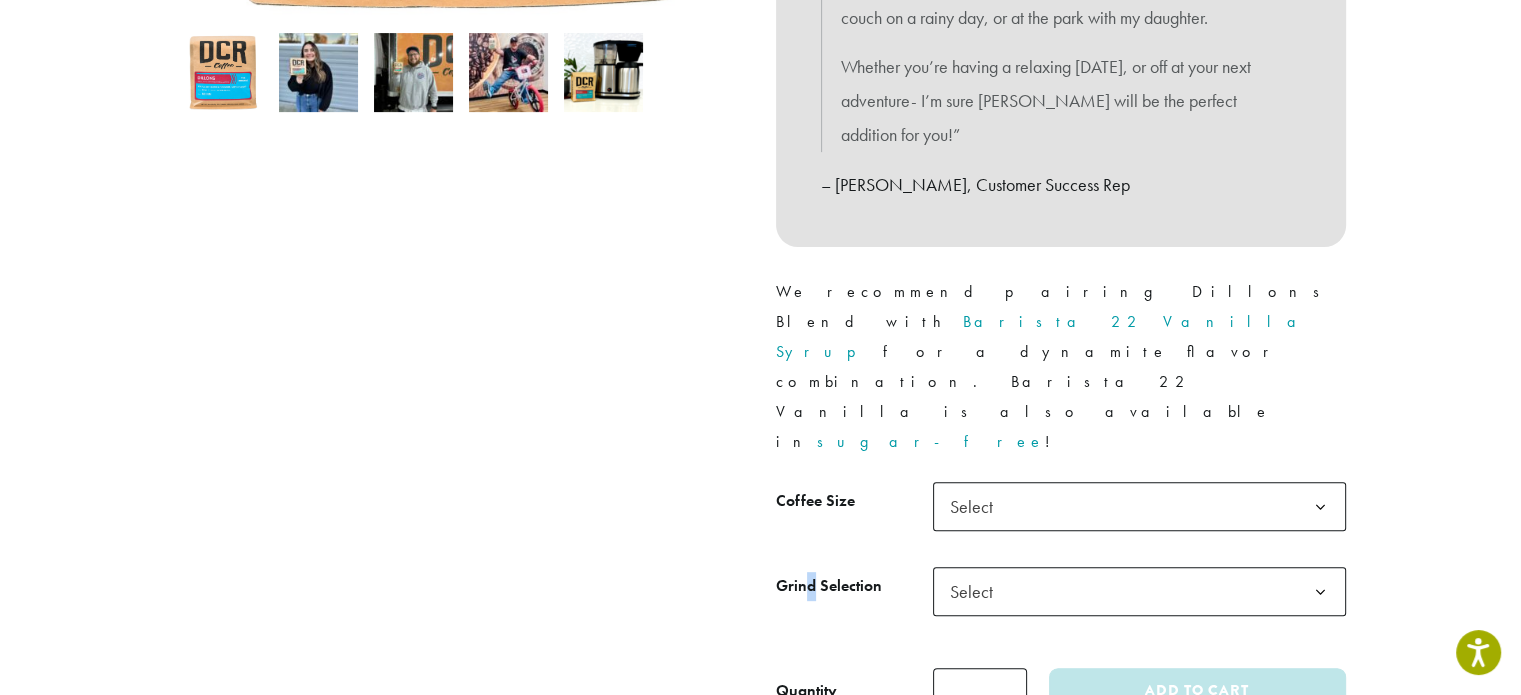 click on "Select" 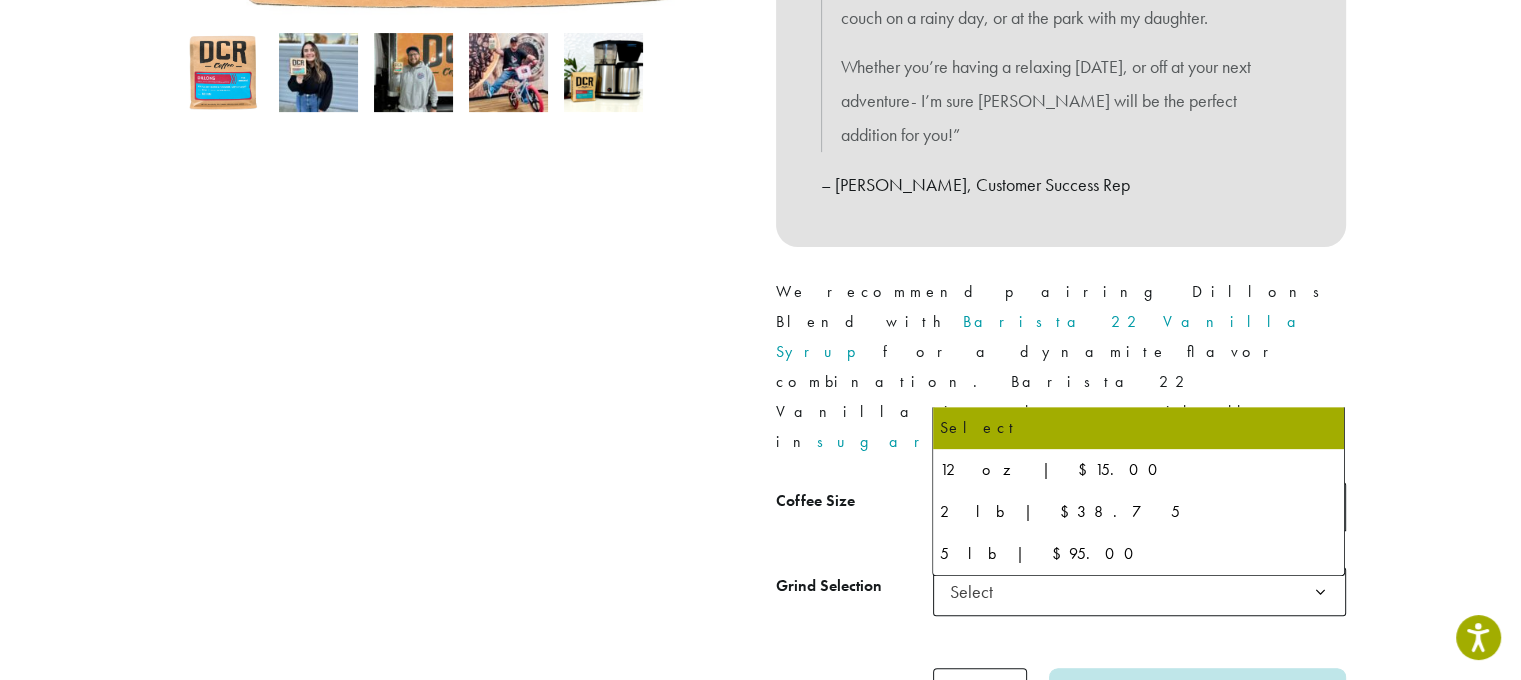 click at bounding box center (461, 119) 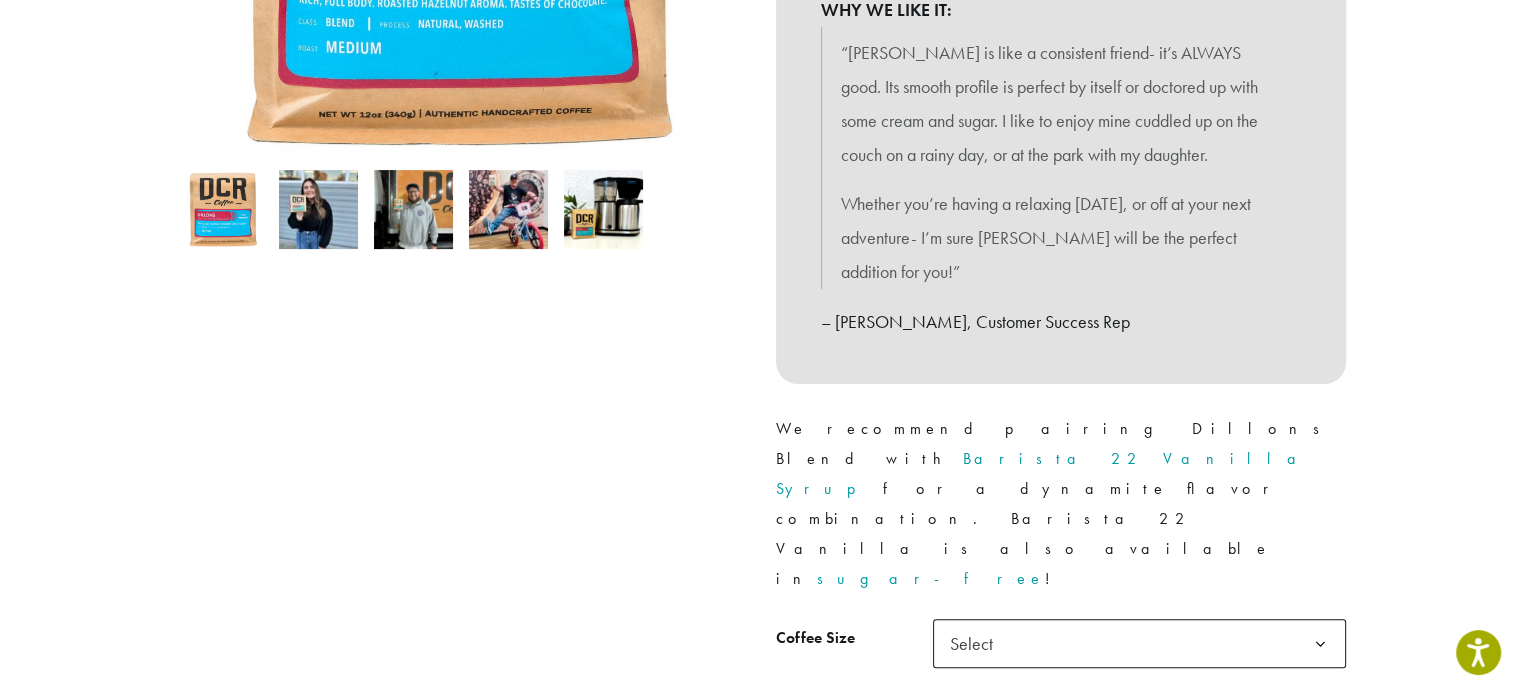 scroll, scrollTop: 400, scrollLeft: 0, axis: vertical 